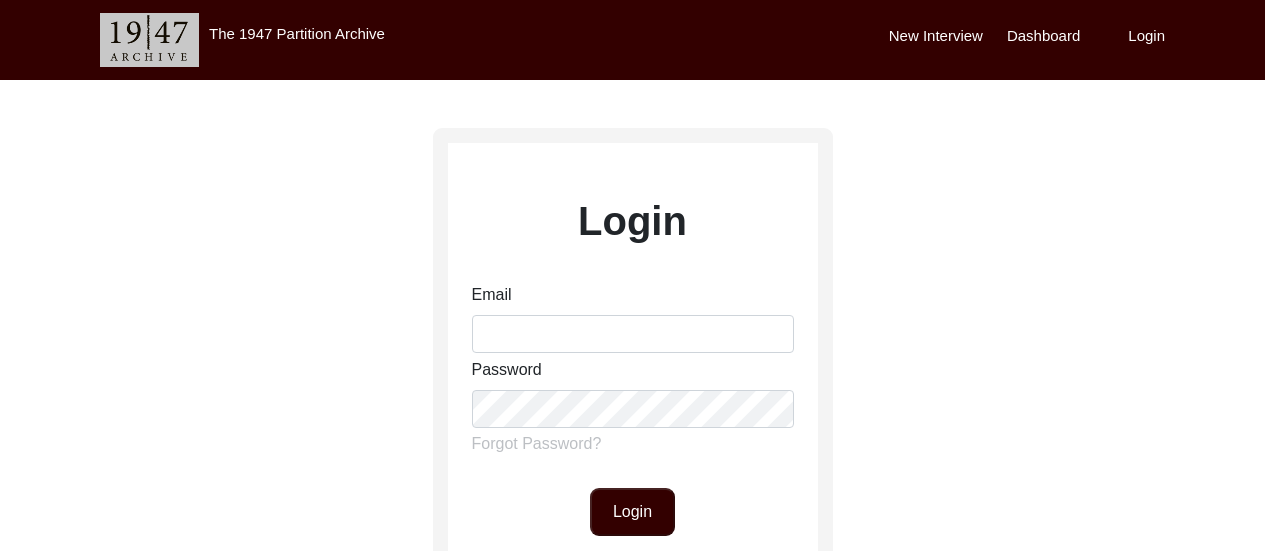 scroll, scrollTop: 0, scrollLeft: 0, axis: both 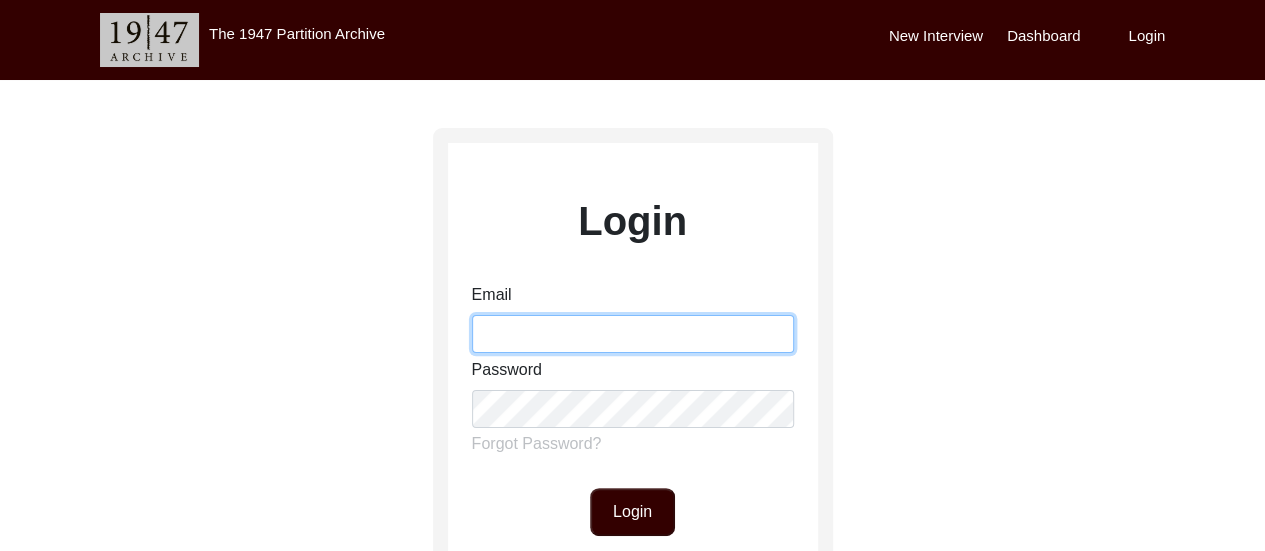 click on "Email" at bounding box center [633, 334] 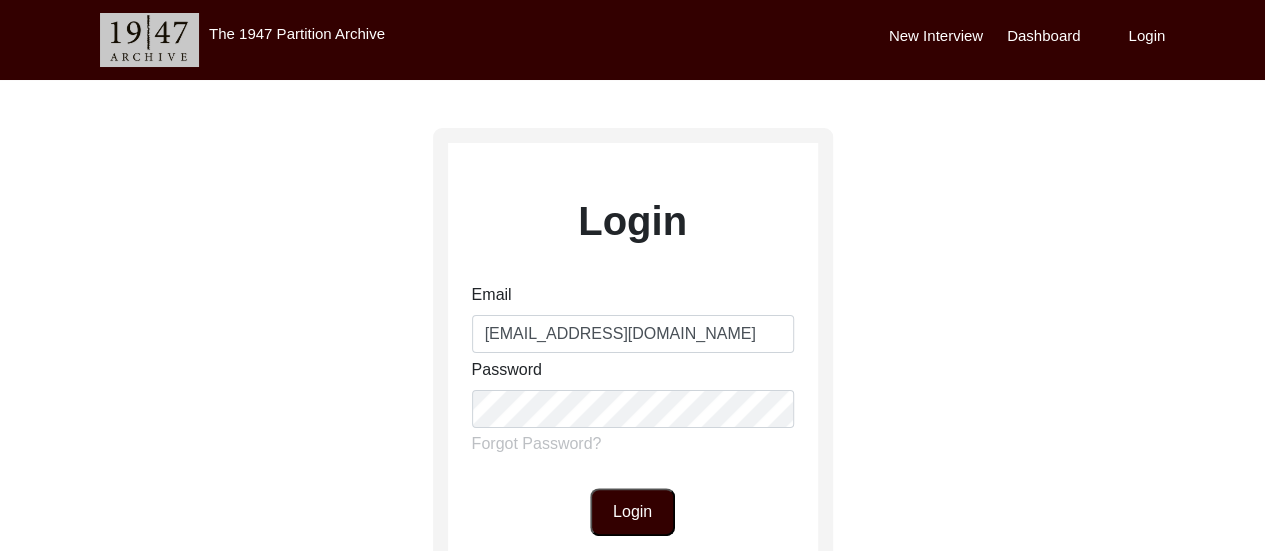 click on "Login" 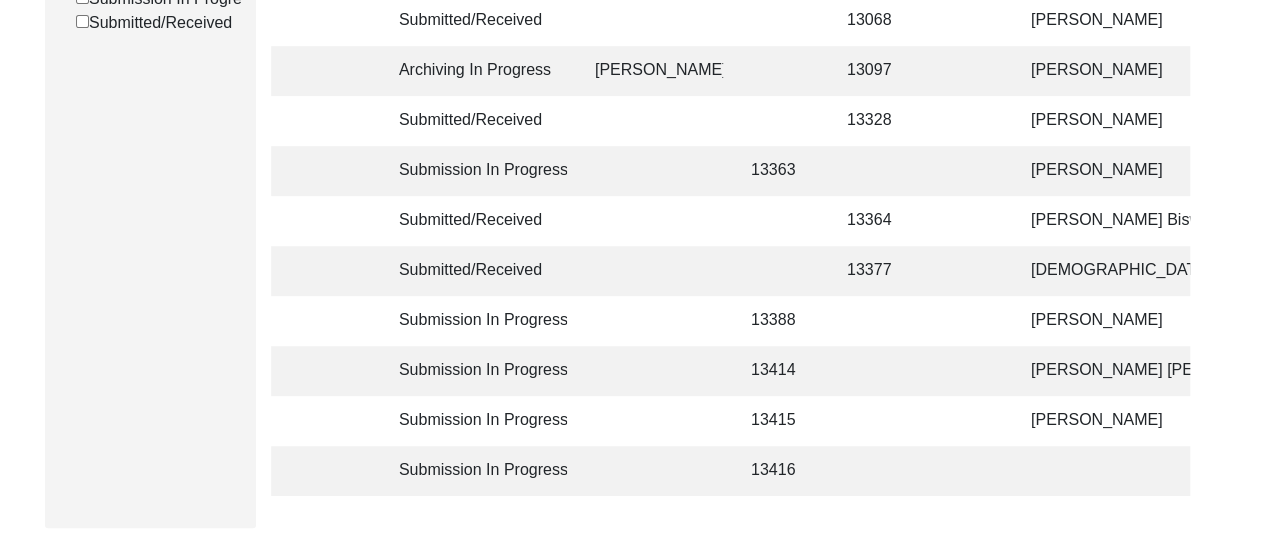 scroll, scrollTop: 440, scrollLeft: 0, axis: vertical 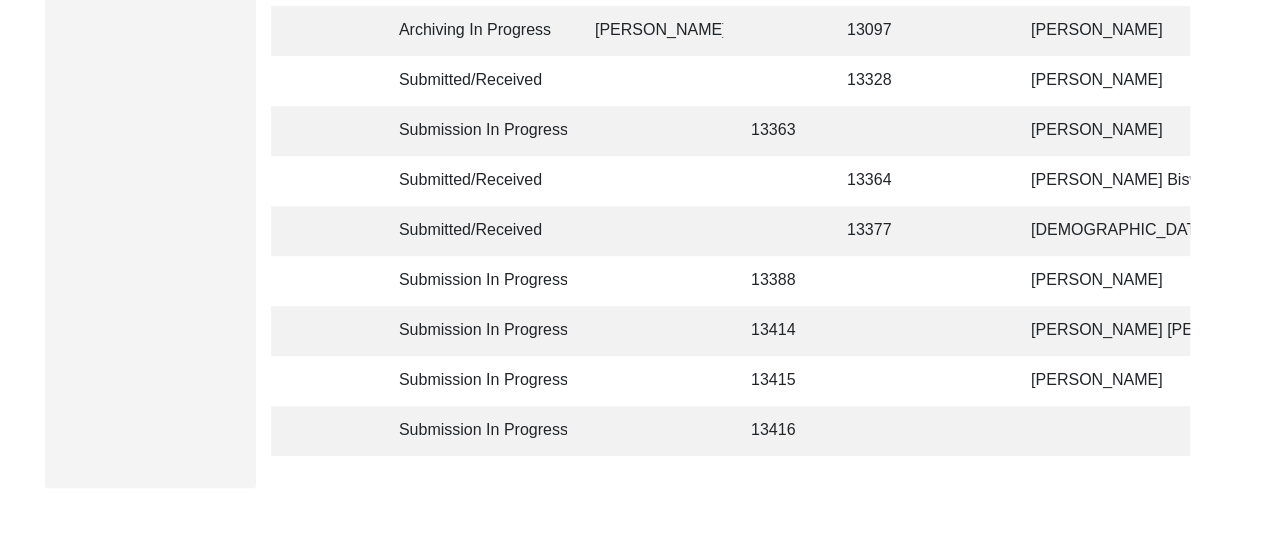 click 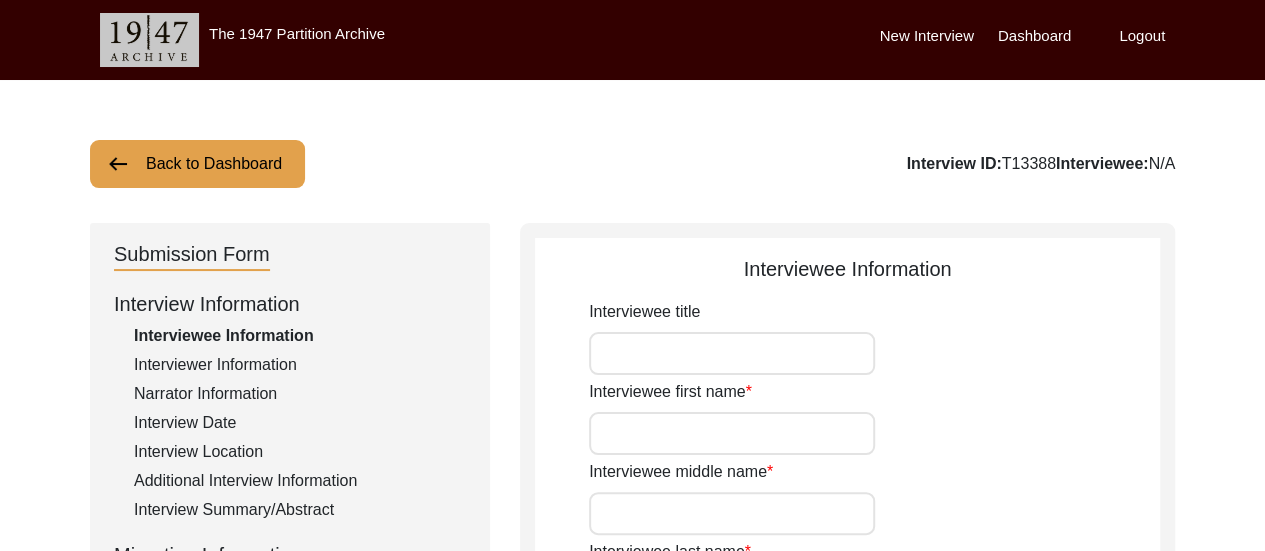 scroll, scrollTop: 40, scrollLeft: 0, axis: vertical 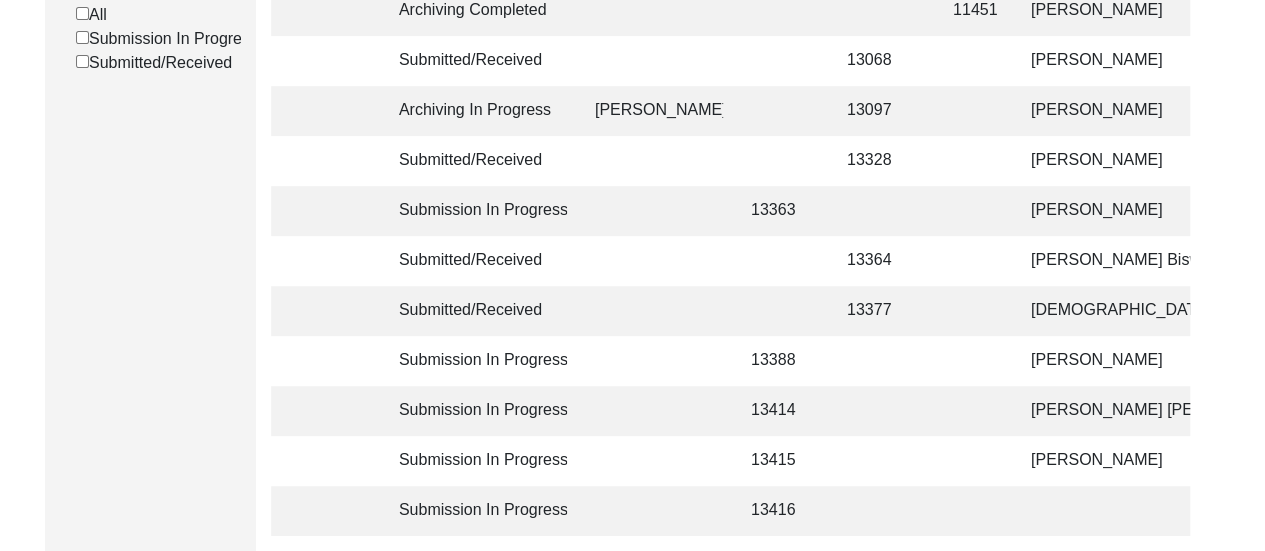 click 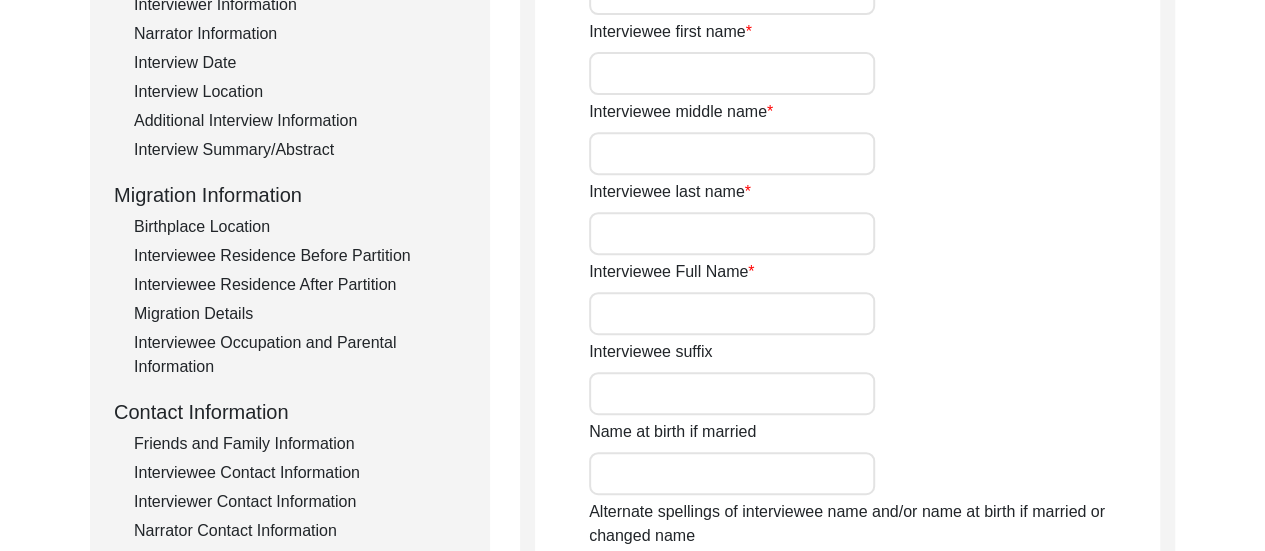 type on "Sadhan" 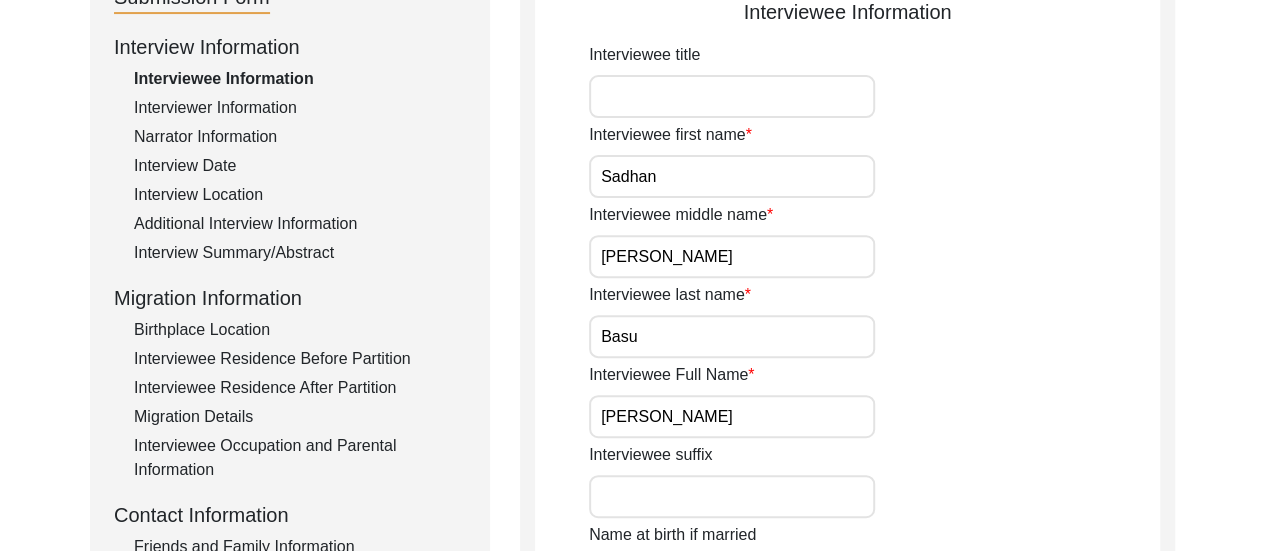 scroll, scrollTop: 320, scrollLeft: 0, axis: vertical 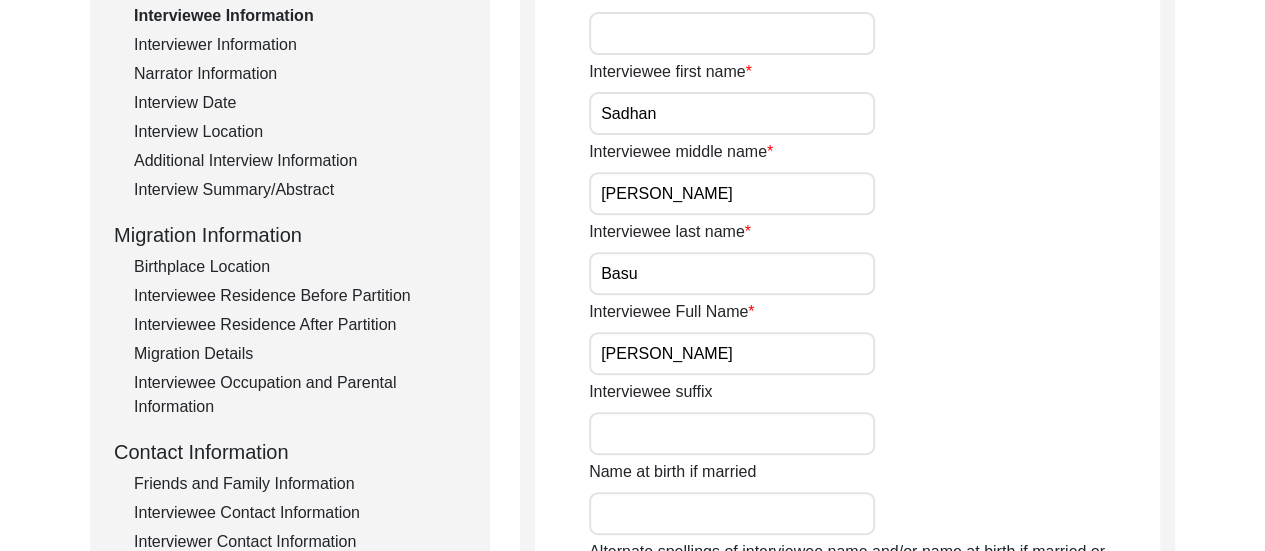 click on "Interviewee Occupation and Parental Information" 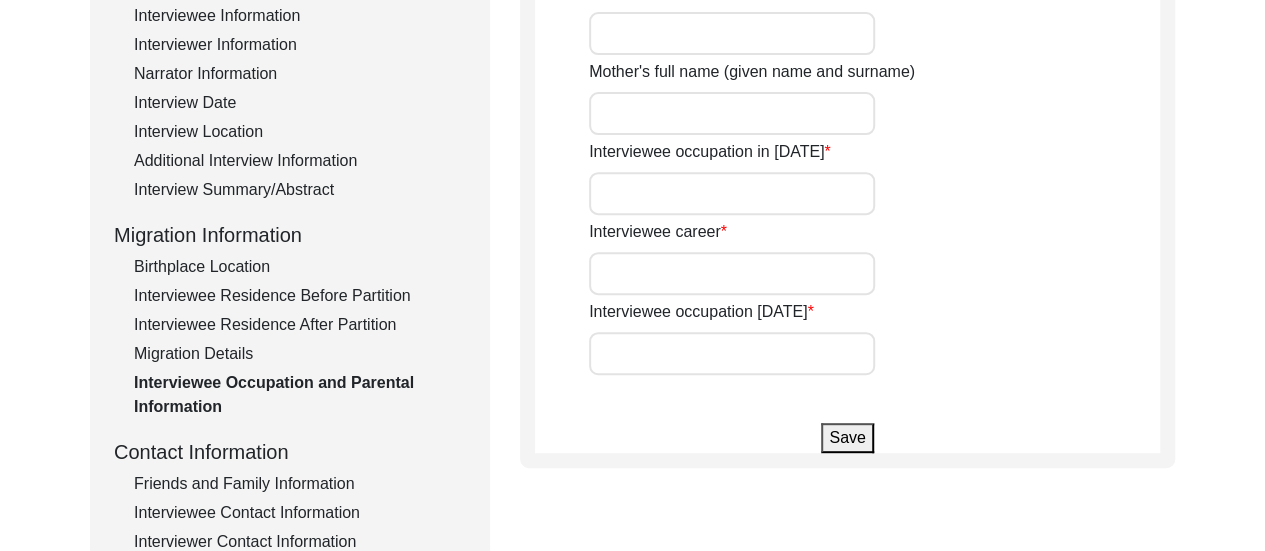 type on "[PERSON_NAME]" 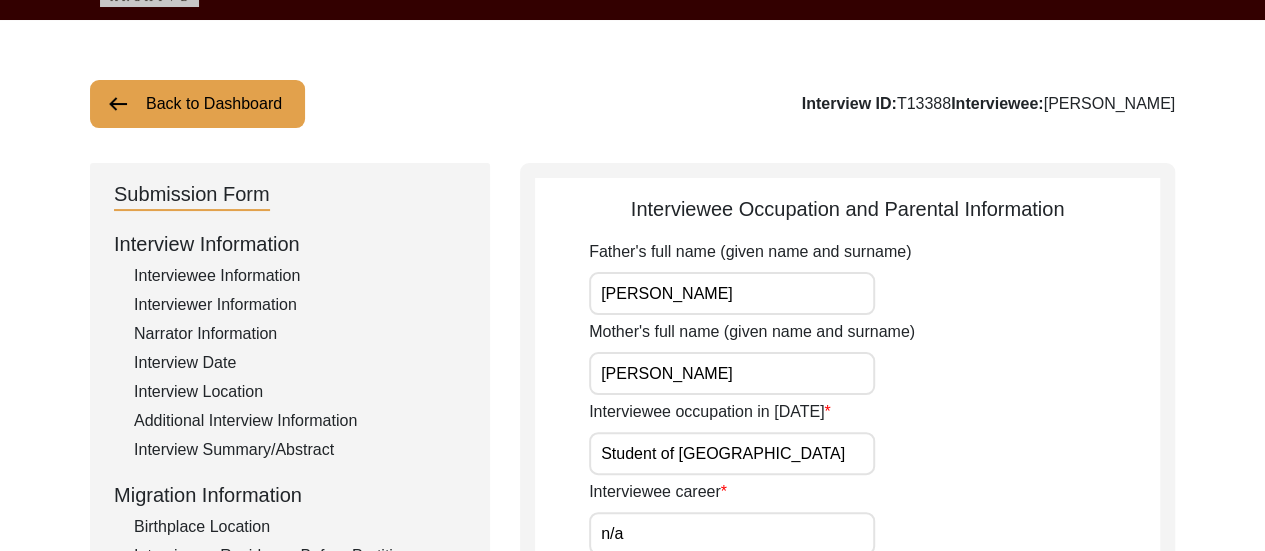 scroll, scrollTop: 0, scrollLeft: 0, axis: both 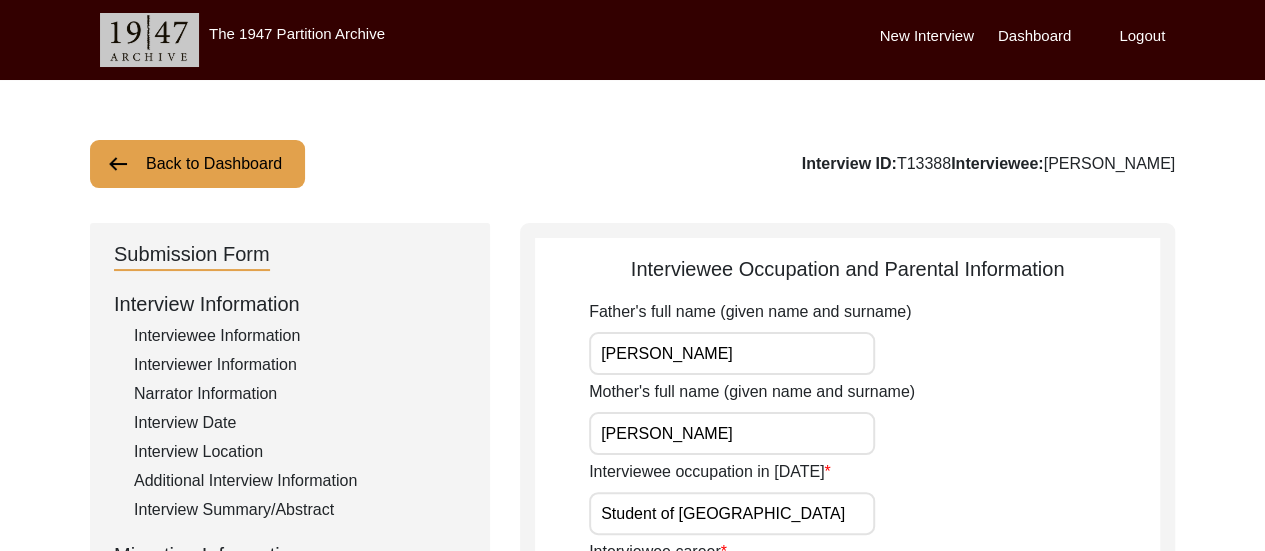 click on "Dashboard" at bounding box center (1034, 36) 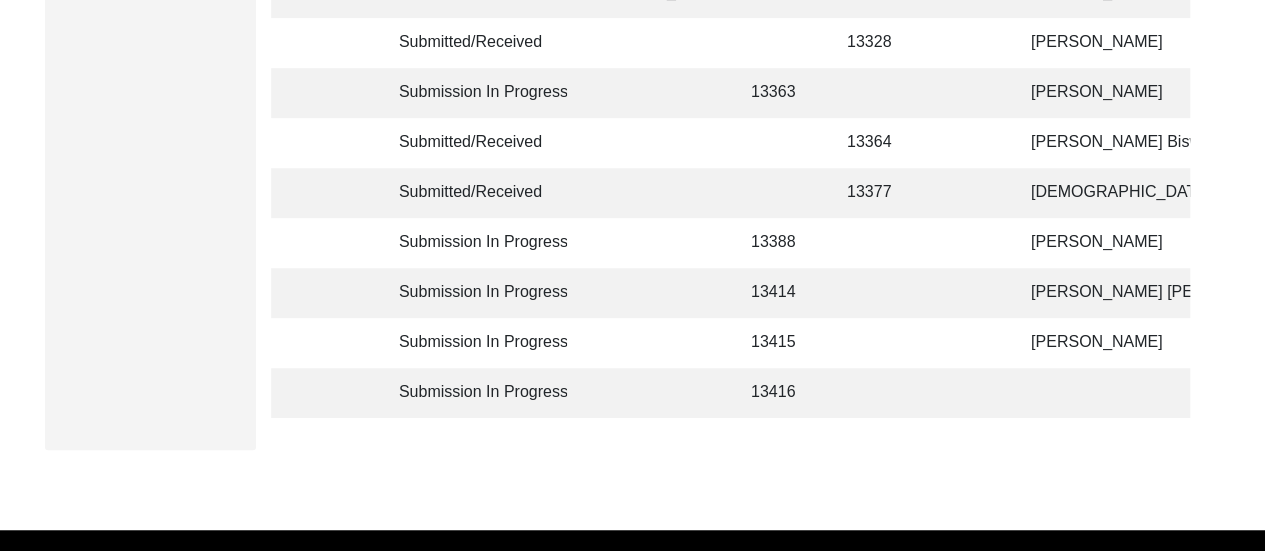 scroll, scrollTop: 480, scrollLeft: 0, axis: vertical 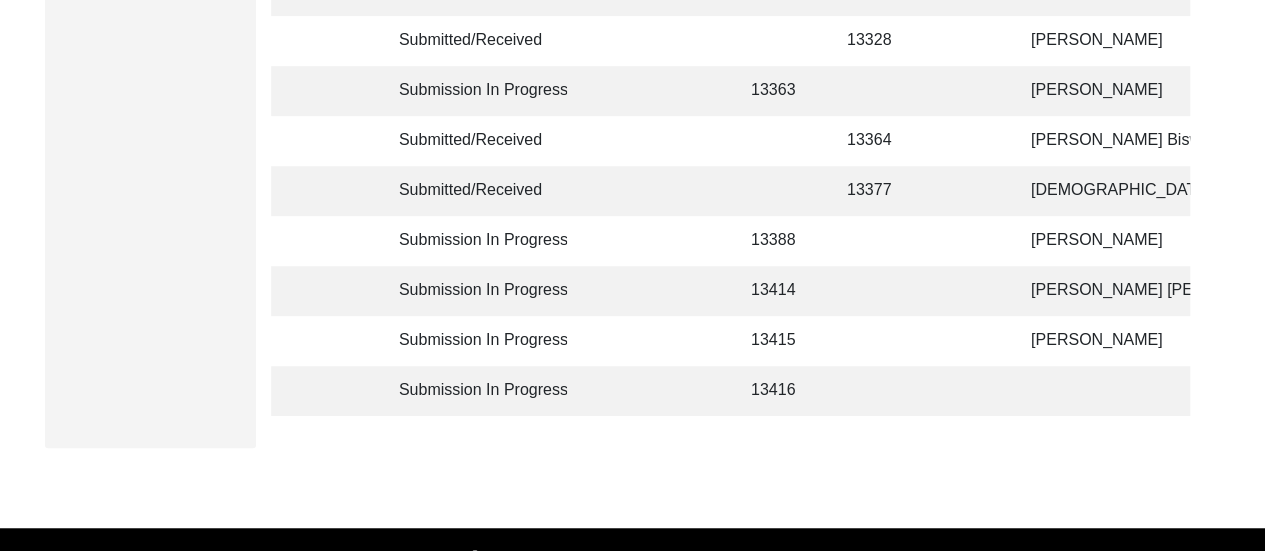 click on "Submission In Progress 13414 [PERSON_NAME] [PERSON_NAME] [PERSON_NAME] [GEOGRAPHIC_DATA], [GEOGRAPHIC_DATA] of [GEOGRAPHIC_DATA], [GEOGRAPHIC_DATA] [DATE] [DEMOGRAPHIC_DATA] [DATE] [DEMOGRAPHIC_DATA] English" 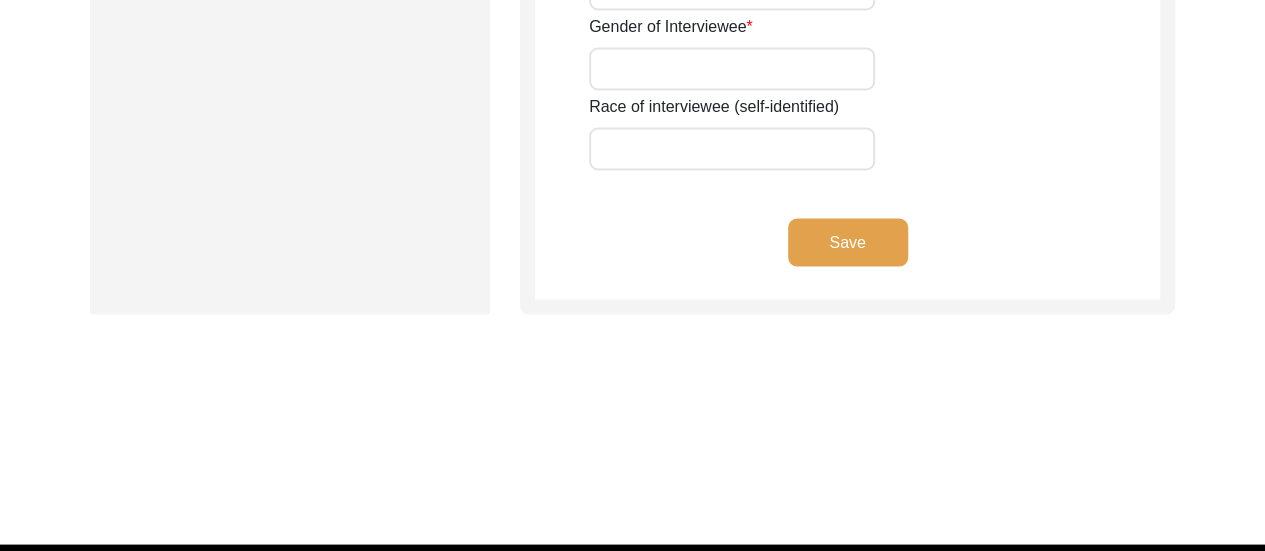 type on "Ramesh" 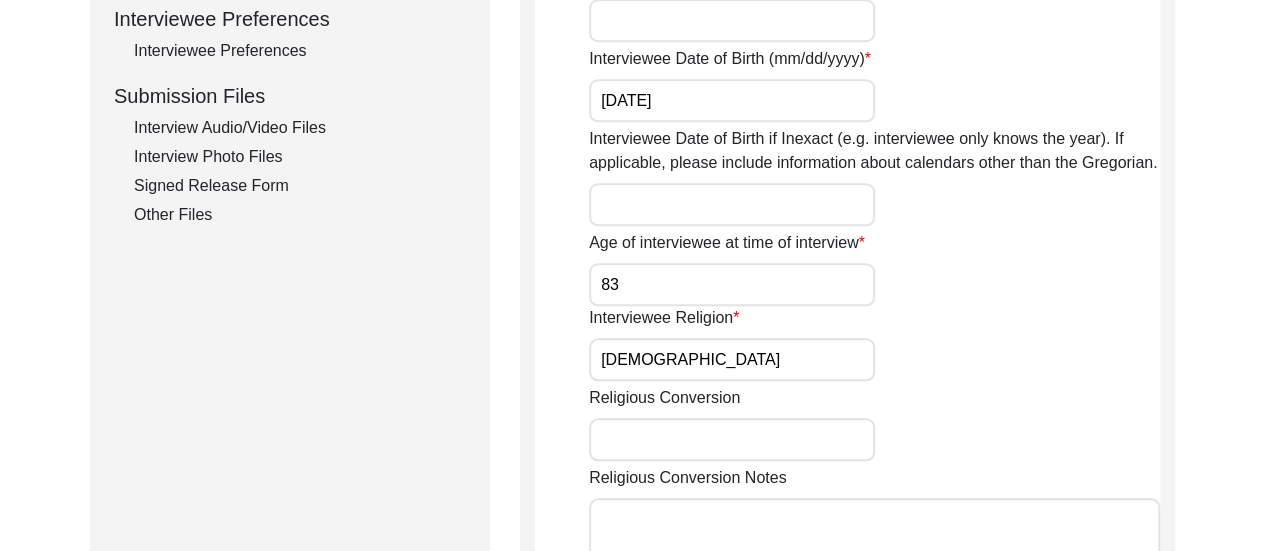 scroll, scrollTop: 892, scrollLeft: 0, axis: vertical 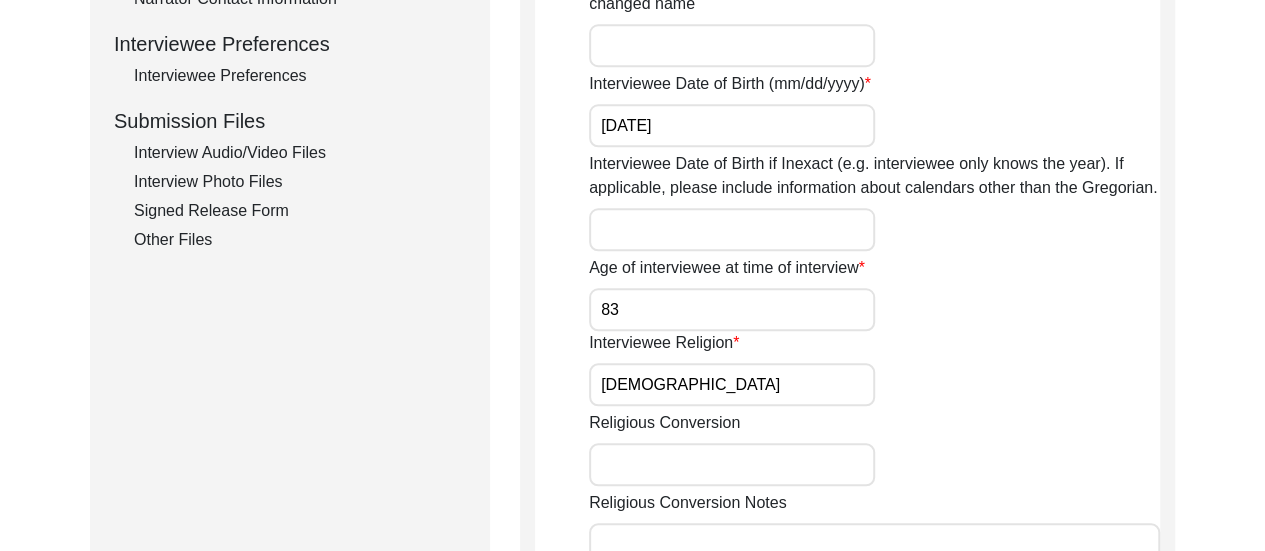 click on "Interview Audio/Video Files" 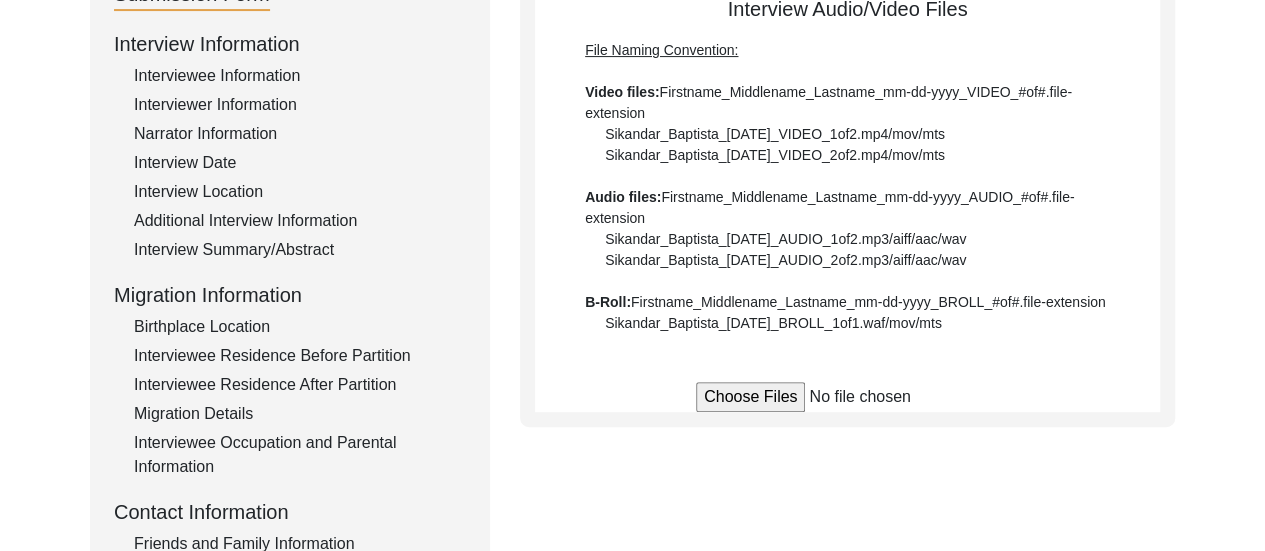 scroll, scrollTop: 132, scrollLeft: 0, axis: vertical 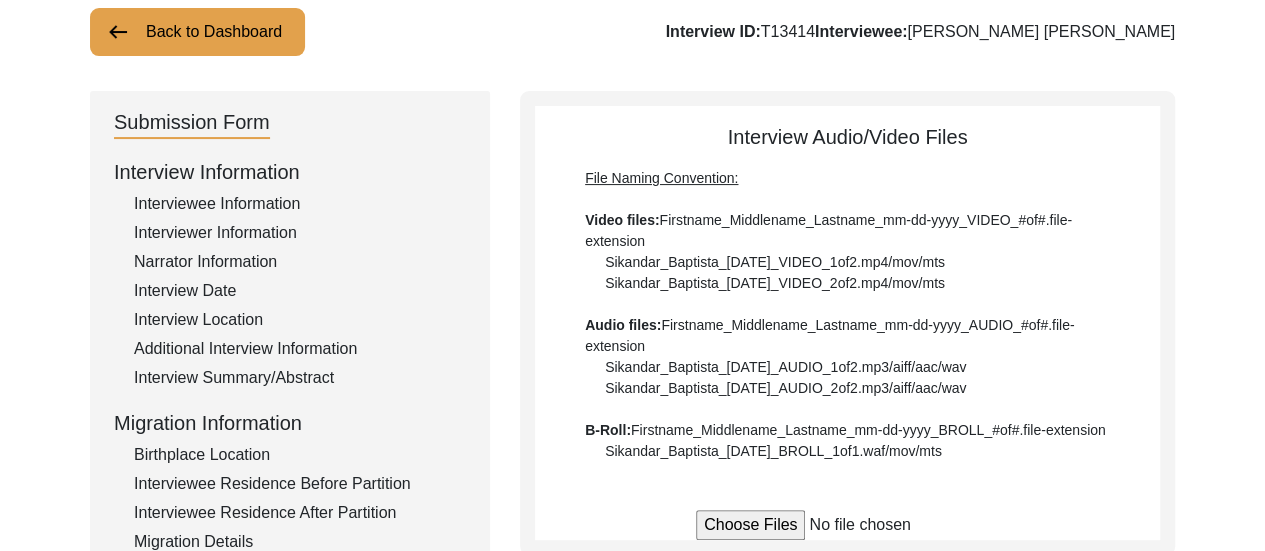 click at bounding box center [847, 525] 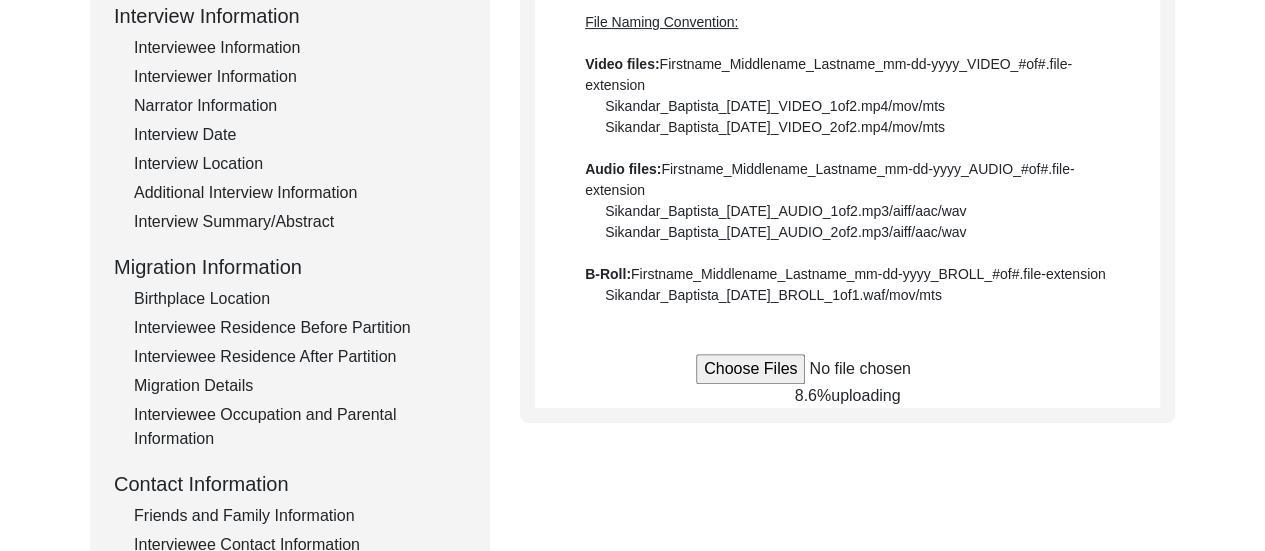 scroll, scrollTop: 292, scrollLeft: 0, axis: vertical 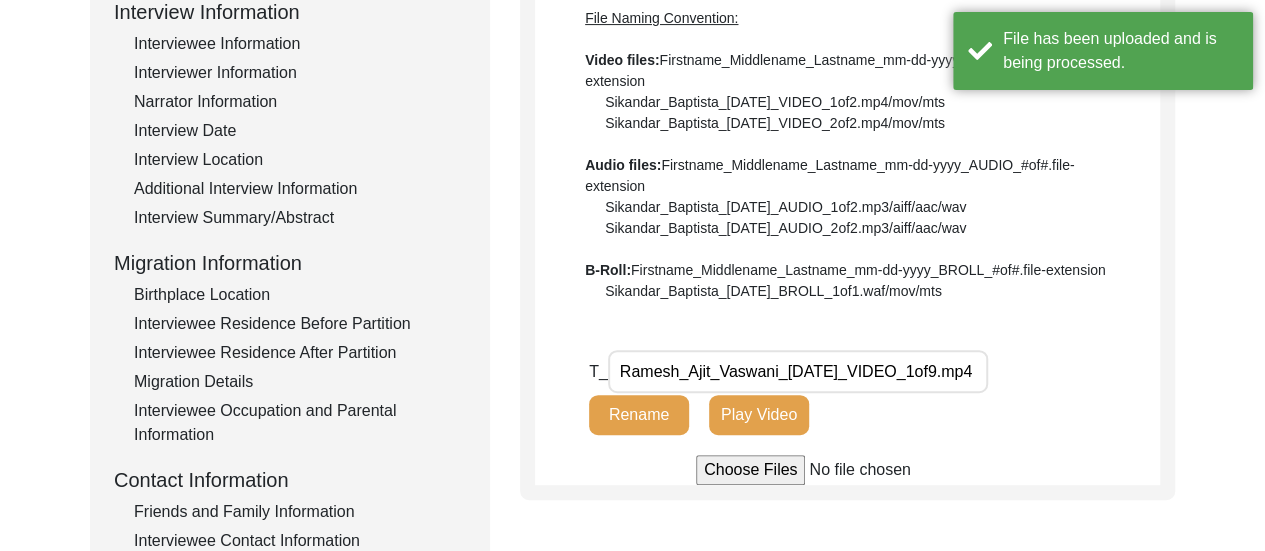 click at bounding box center (847, 470) 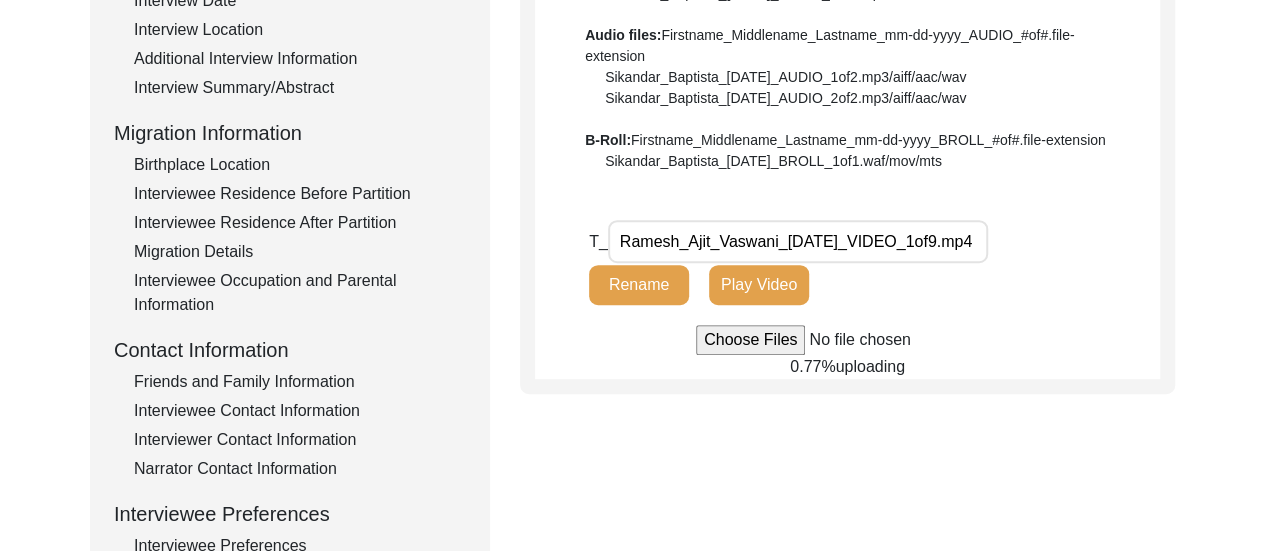 scroll, scrollTop: 446, scrollLeft: 0, axis: vertical 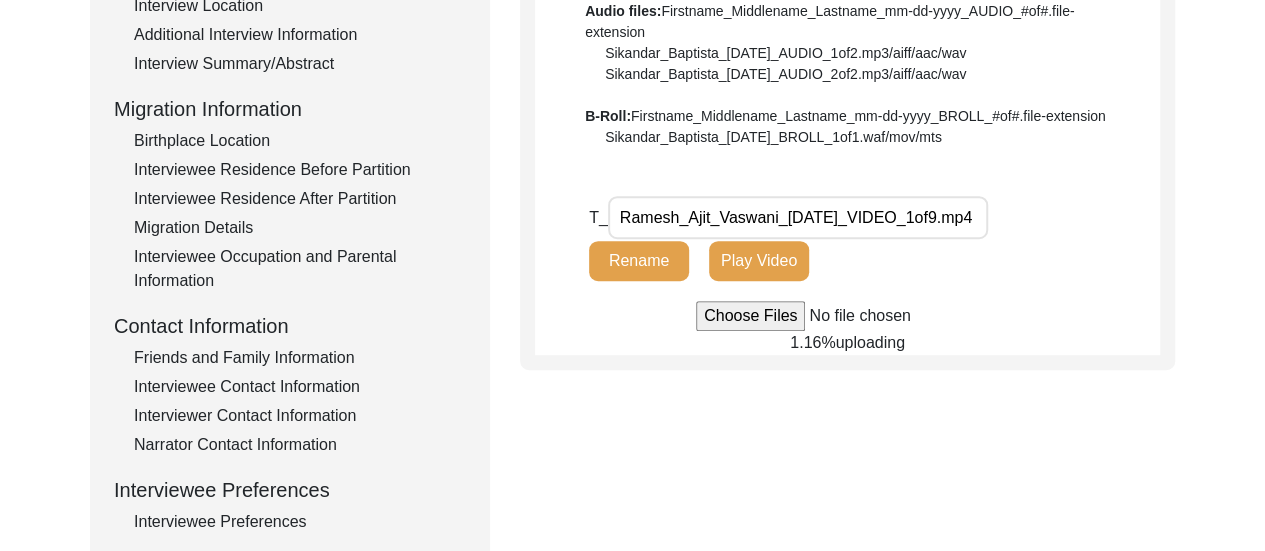 click at bounding box center (847, 316) 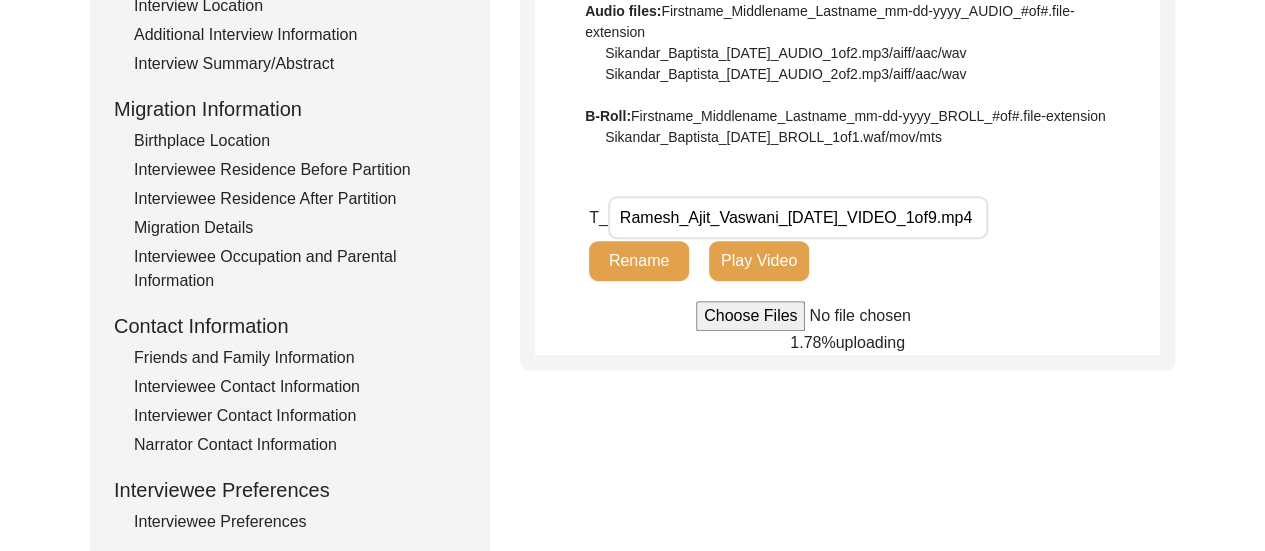 type on "C:\fakepath\Ramesh_Ajit_Vaswani_[DATE]_VIDEO_3of9.mp4" 